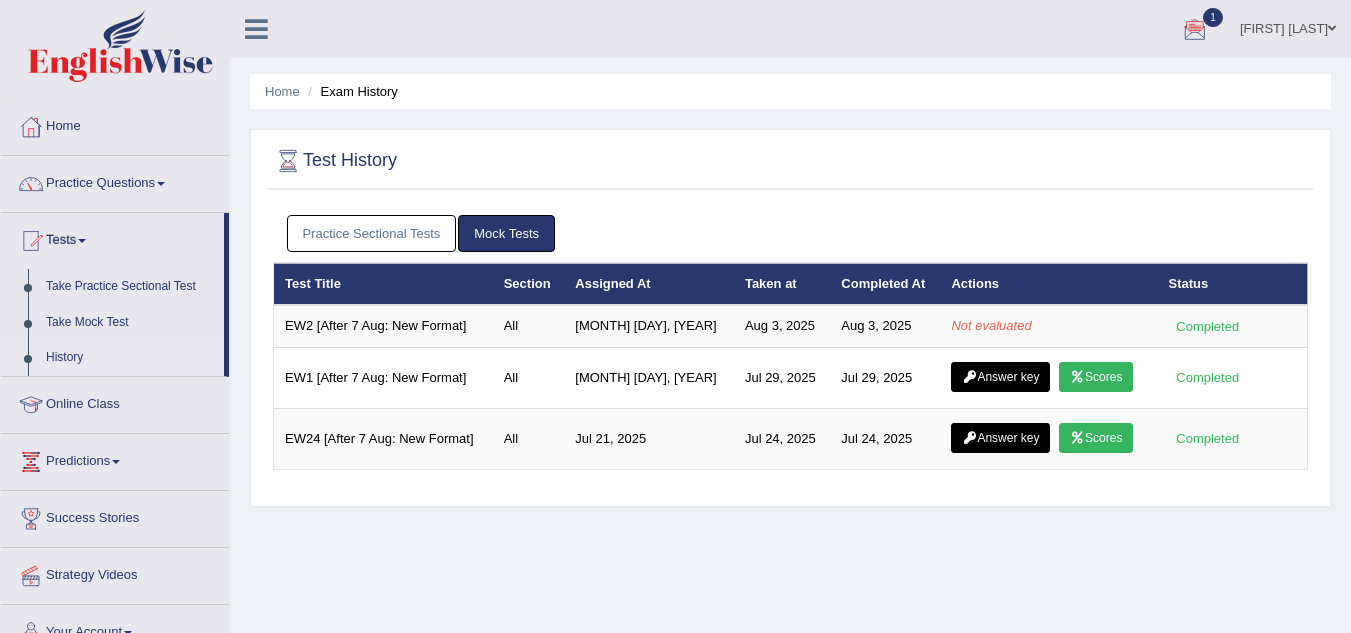 scroll, scrollTop: 0, scrollLeft: 0, axis: both 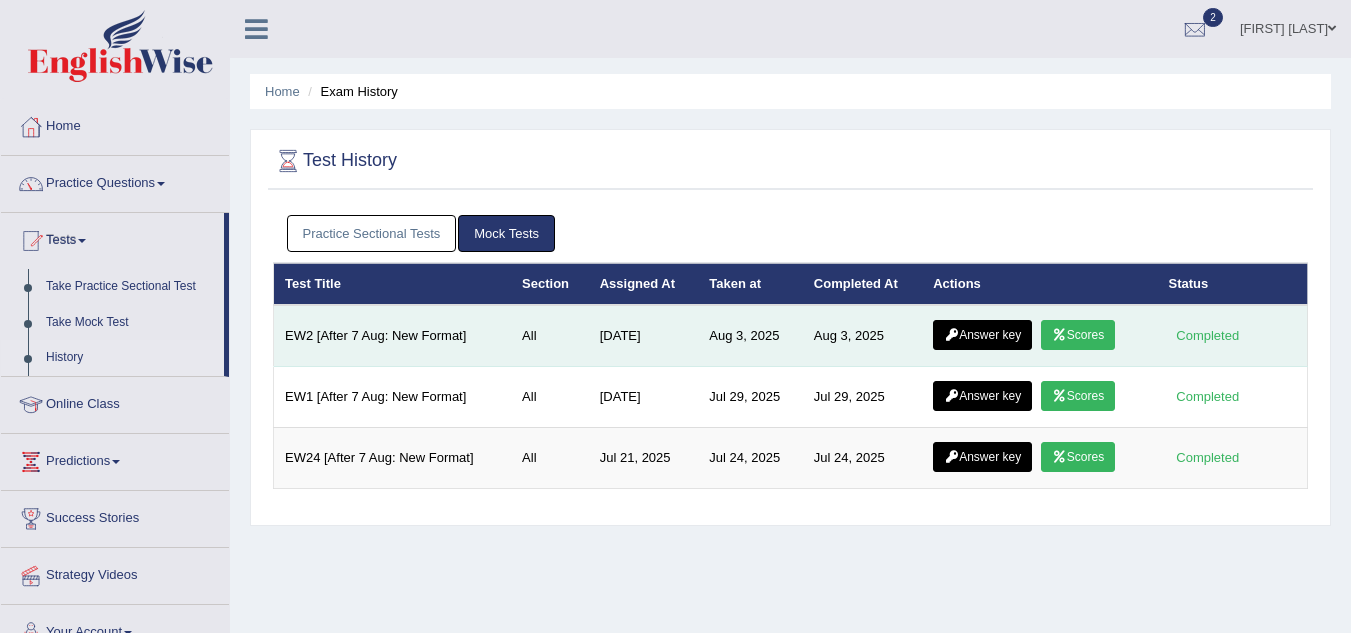 click on "Scores" at bounding box center [1078, 335] 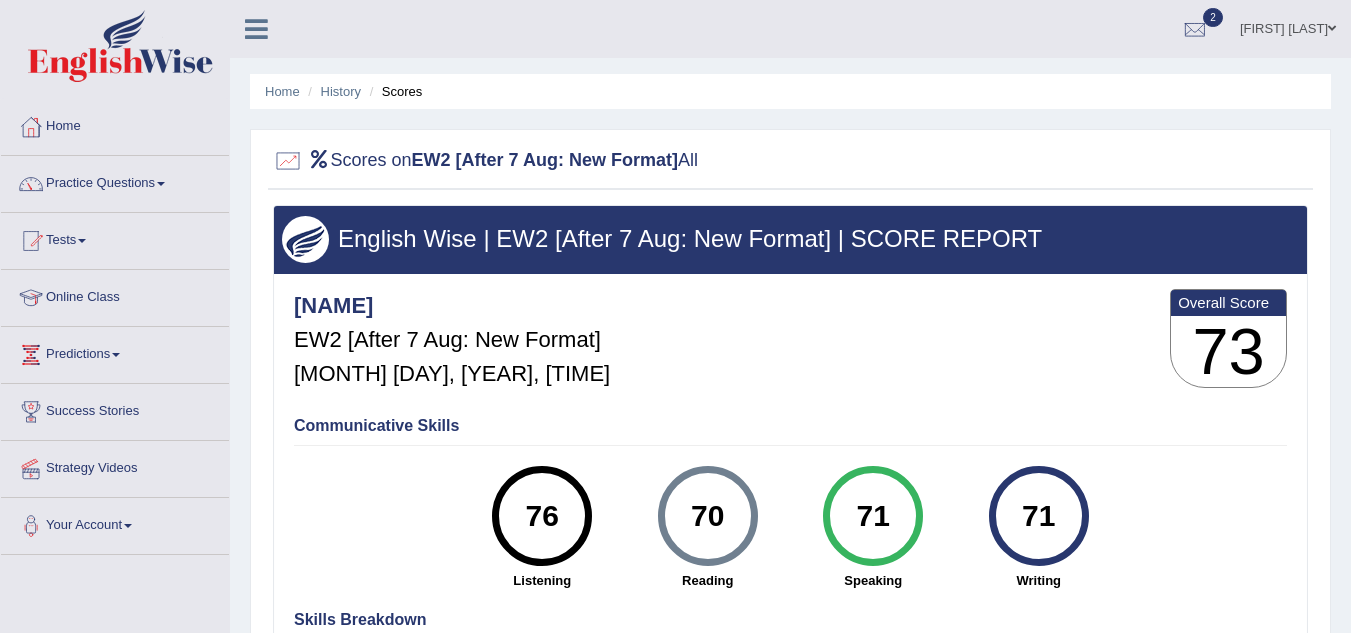 scroll, scrollTop: 0, scrollLeft: 0, axis: both 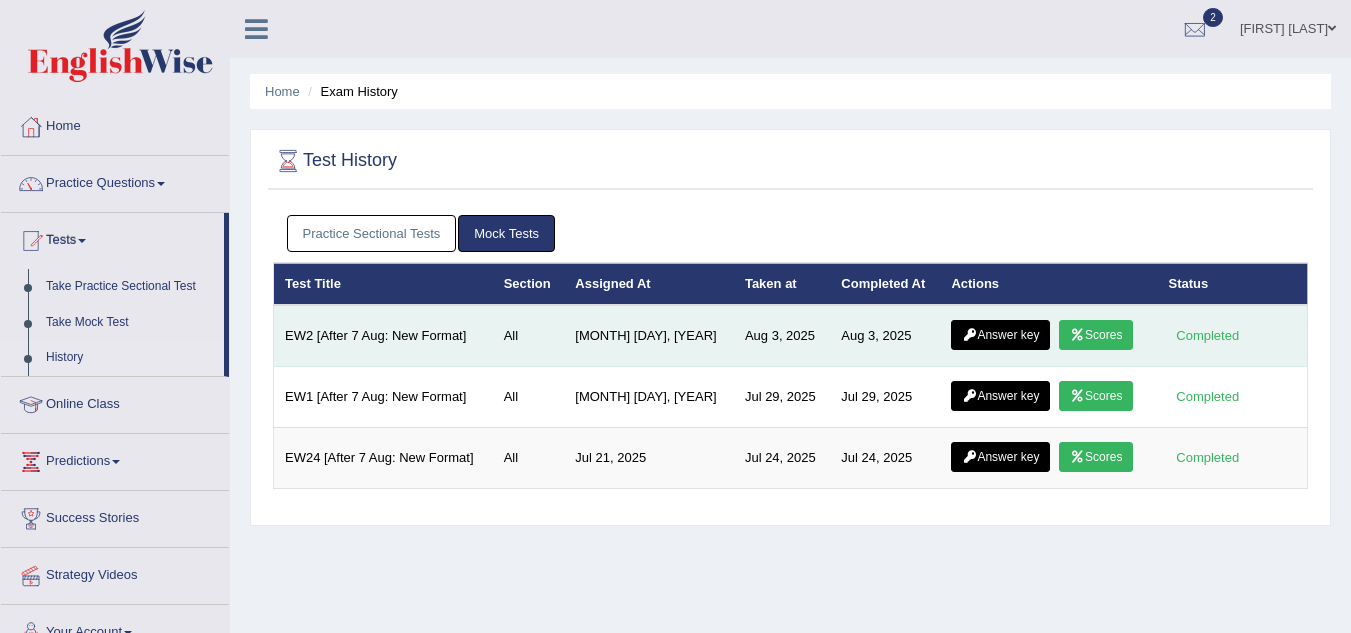 click on "Answer key" at bounding box center (1000, 335) 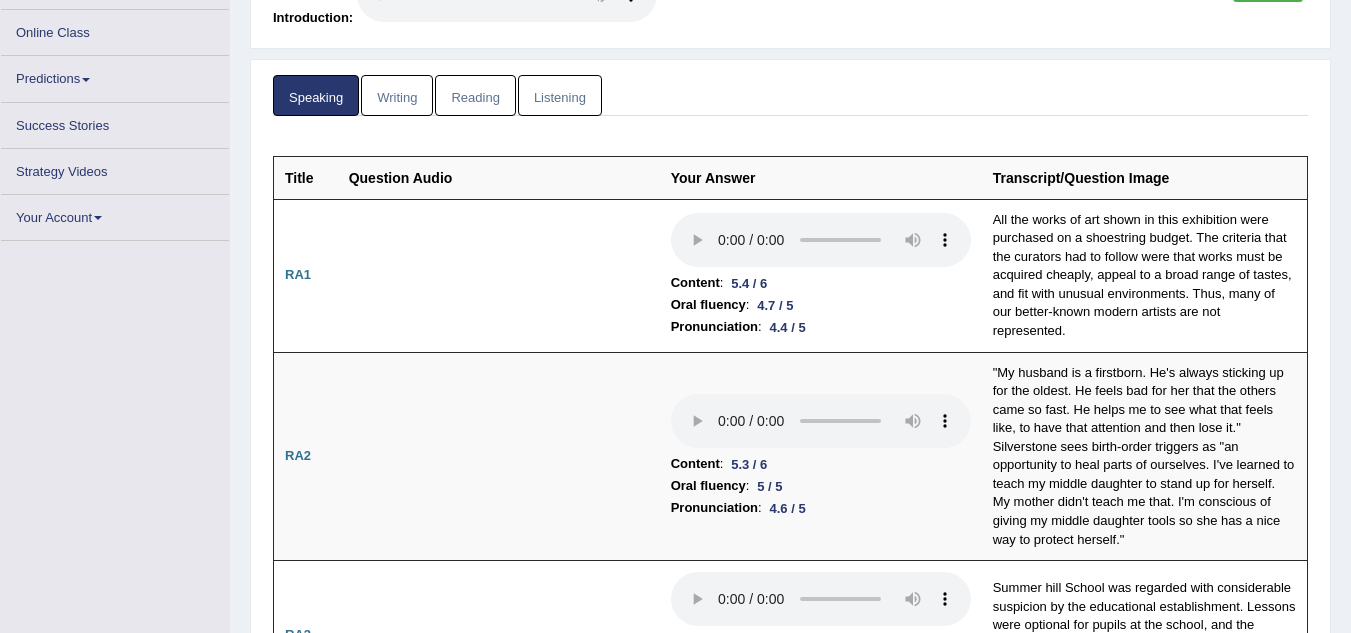 scroll, scrollTop: 247, scrollLeft: 0, axis: vertical 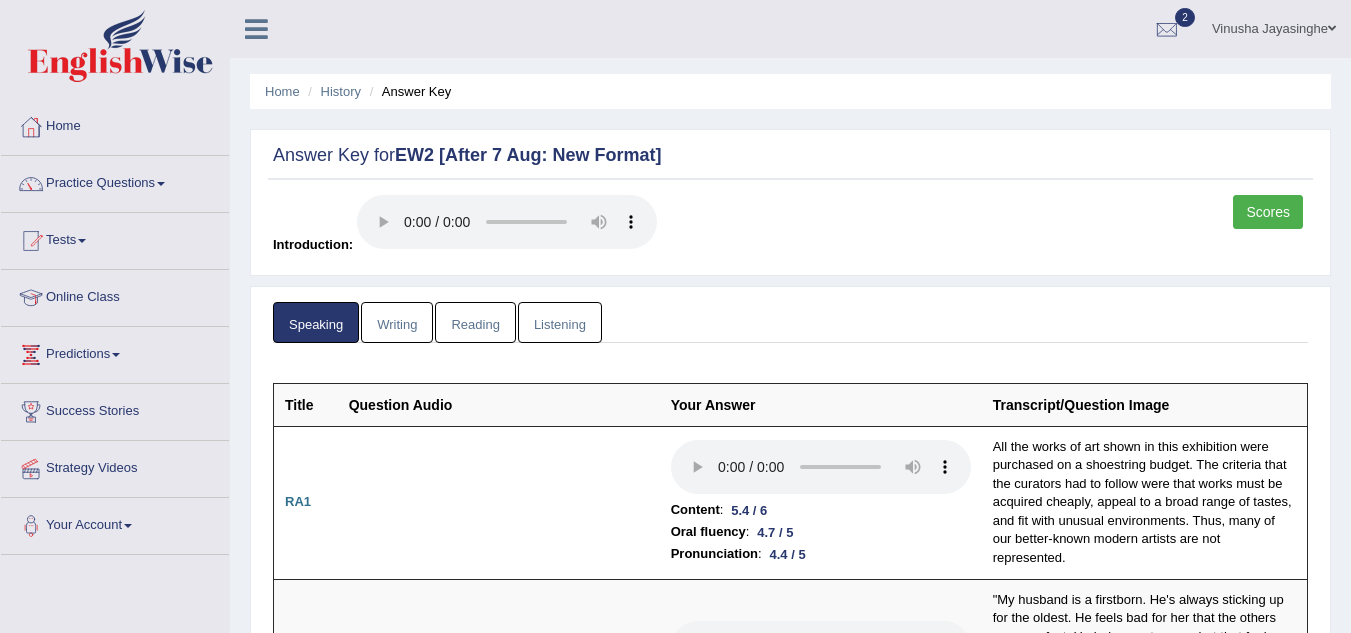 click on "Writing" at bounding box center (397, 322) 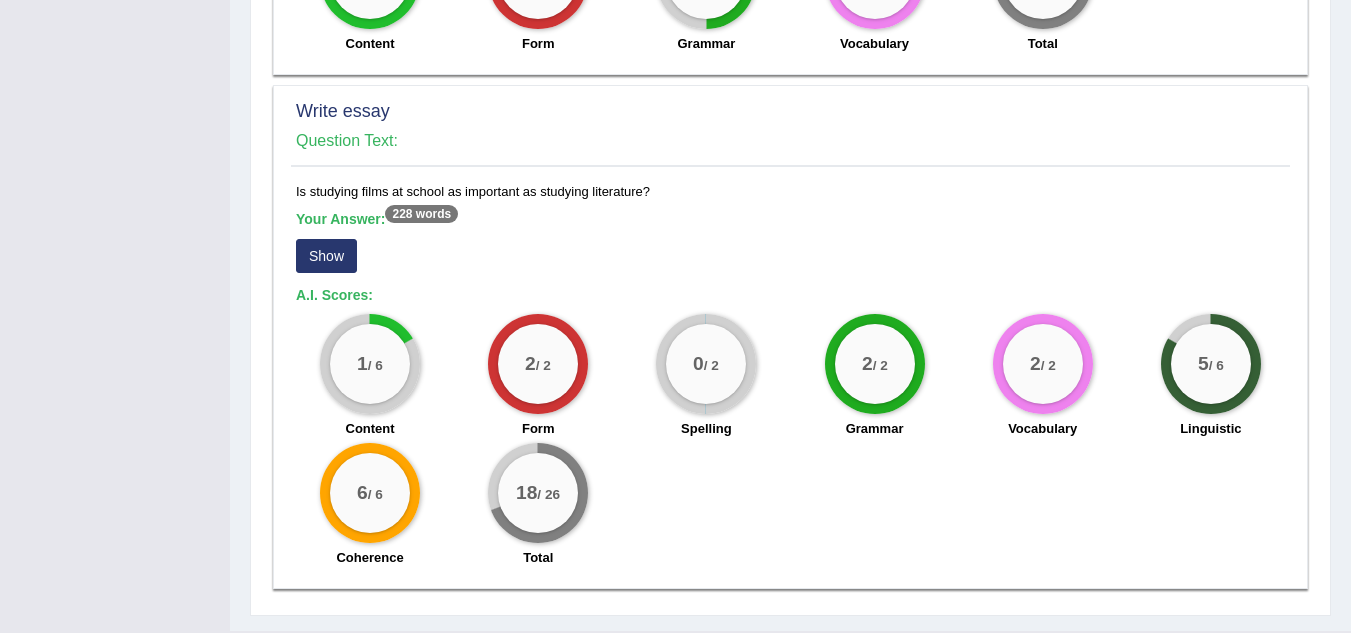 scroll, scrollTop: 1458, scrollLeft: 0, axis: vertical 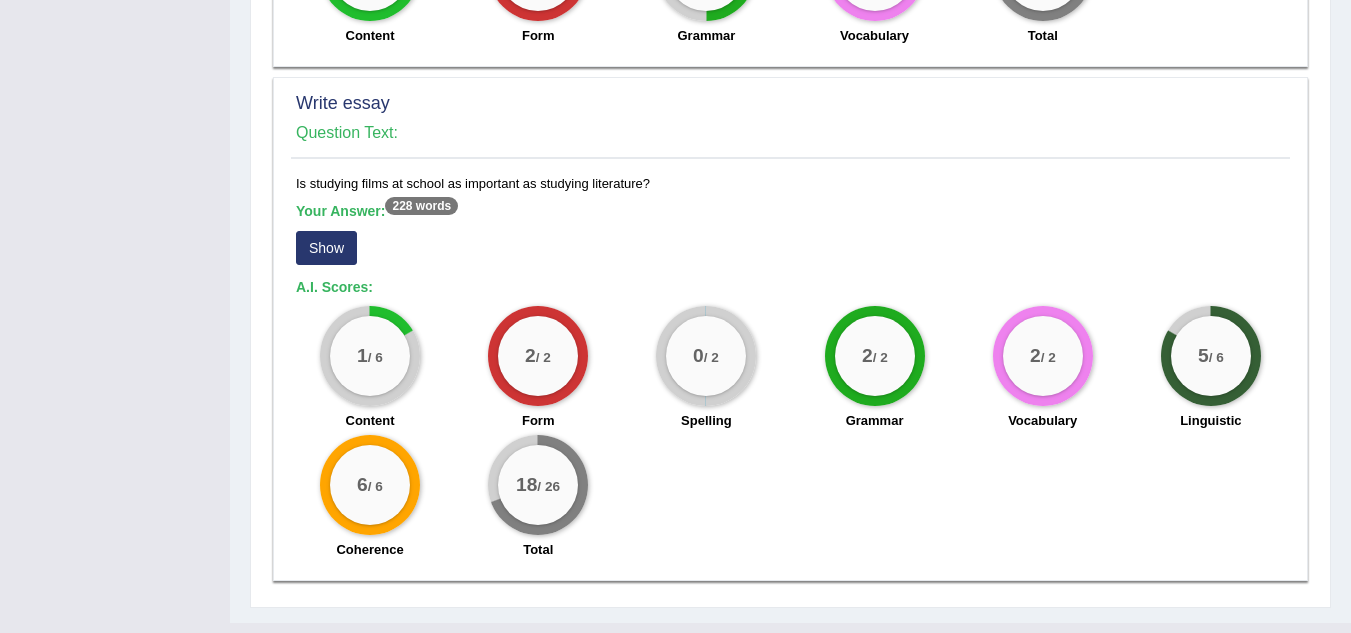 click on "Show" at bounding box center [326, 248] 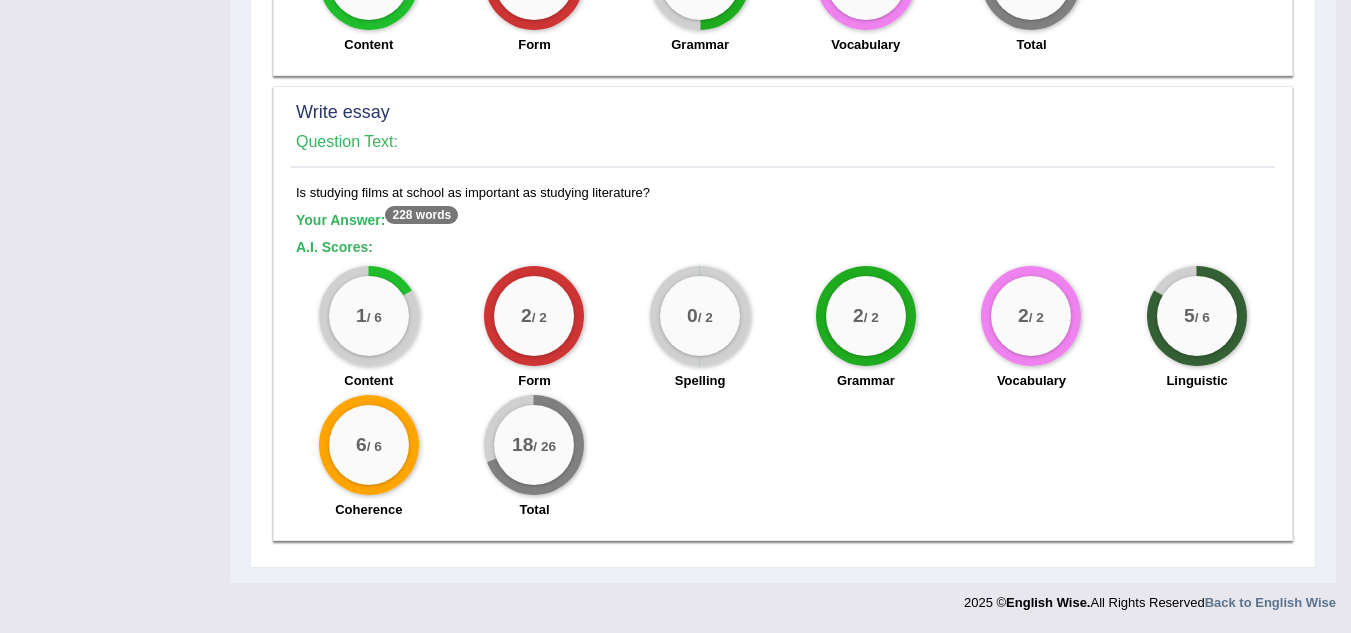 scroll, scrollTop: 1449, scrollLeft: 0, axis: vertical 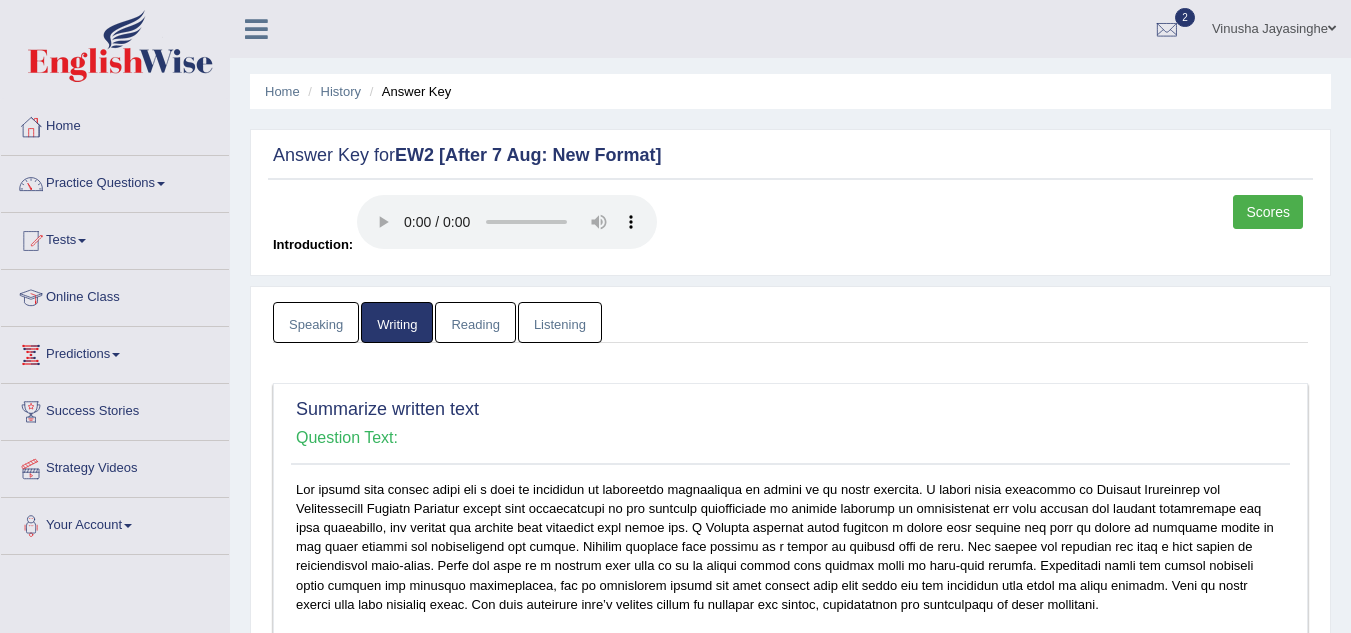 click on "Reading" at bounding box center [475, 322] 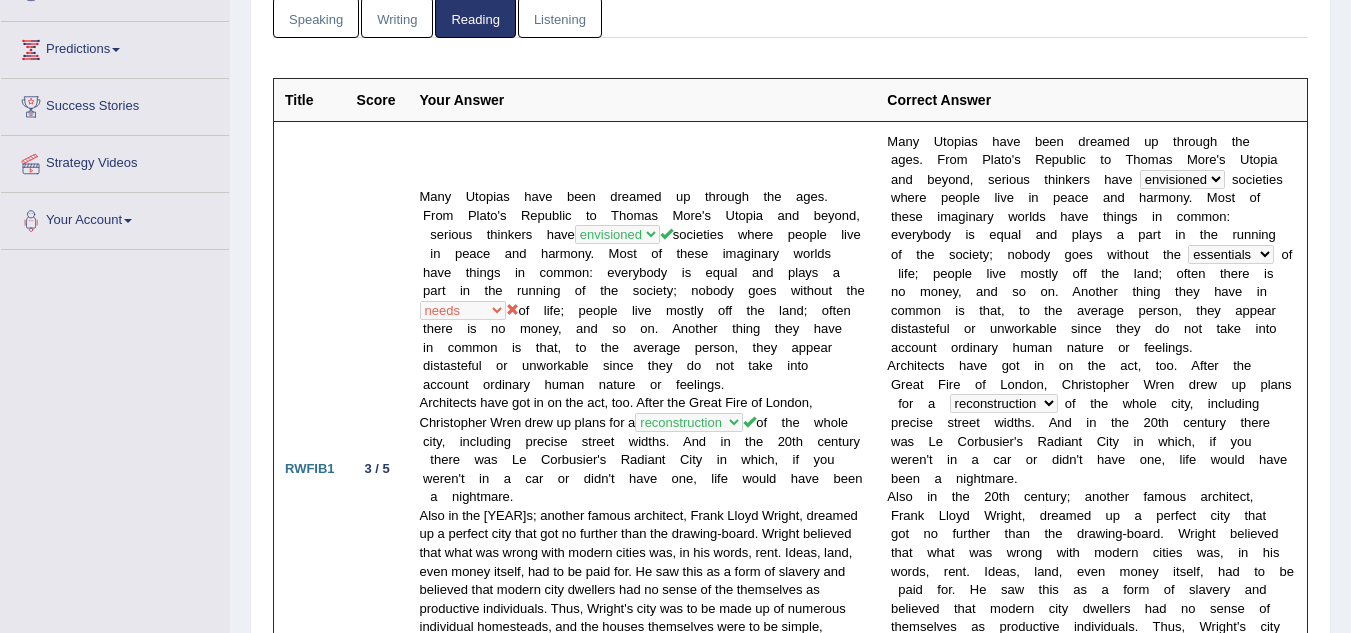 scroll, scrollTop: 0, scrollLeft: 0, axis: both 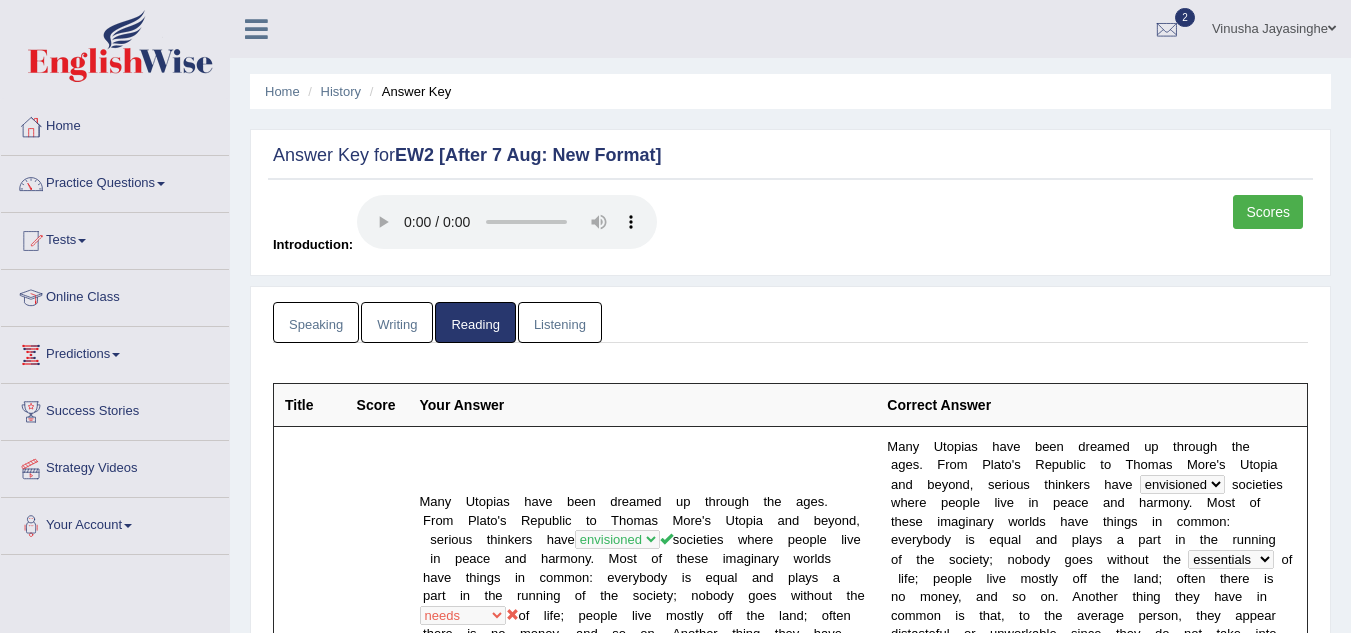 click on "Listening" at bounding box center [560, 322] 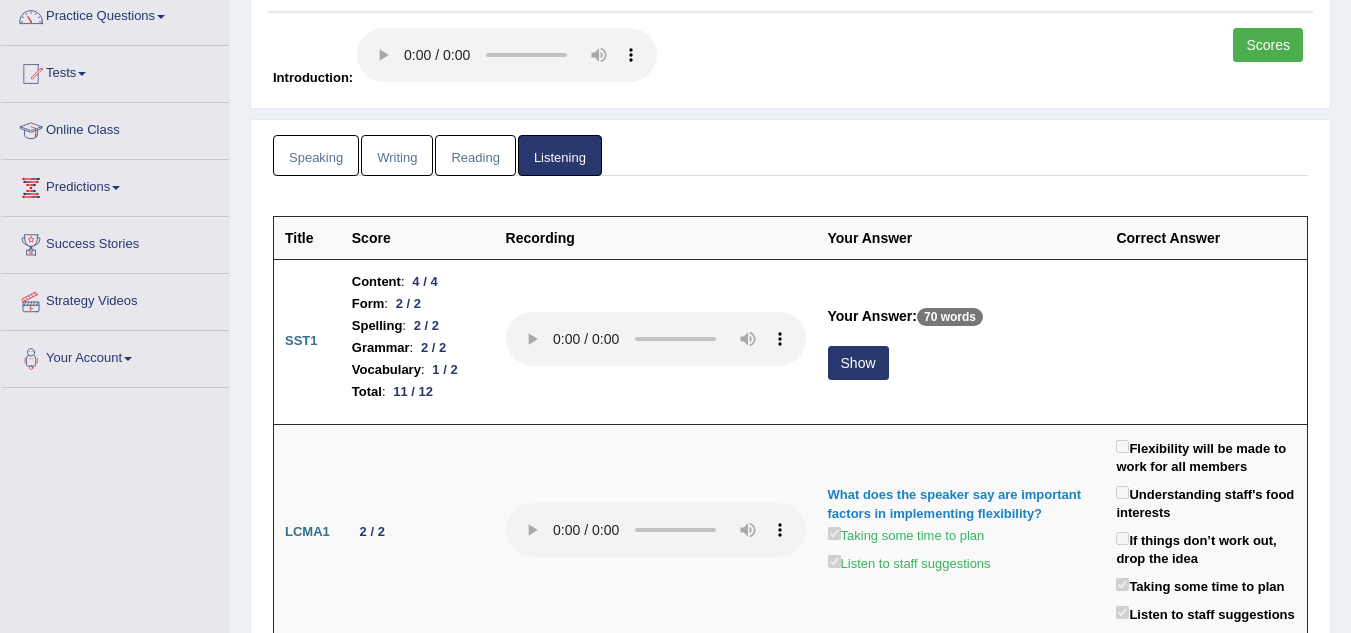 scroll, scrollTop: 0, scrollLeft: 0, axis: both 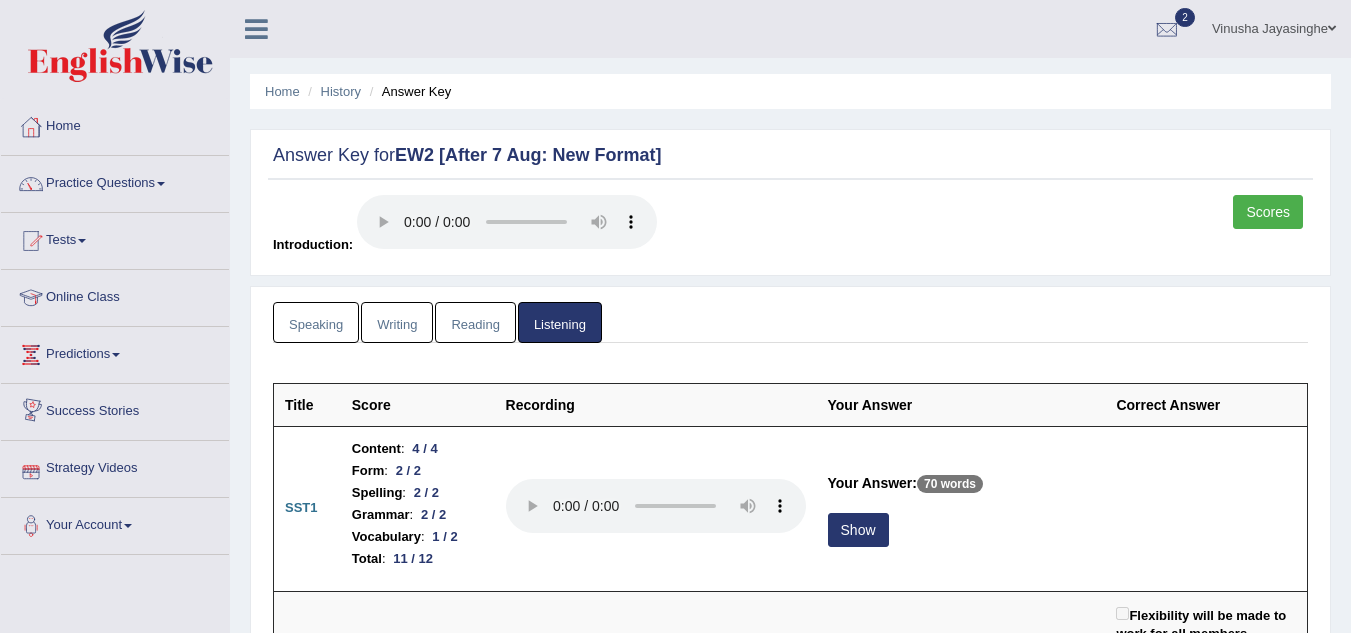 click on "Reading" at bounding box center [475, 322] 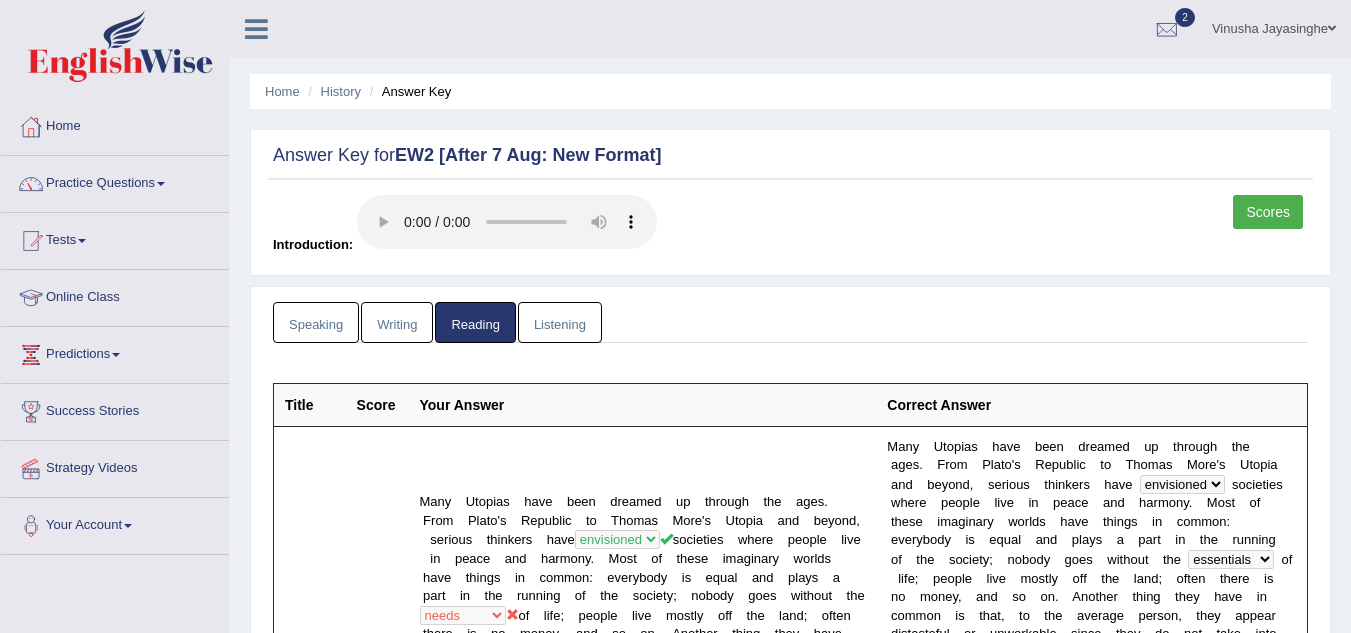 click on "Writing" at bounding box center (397, 322) 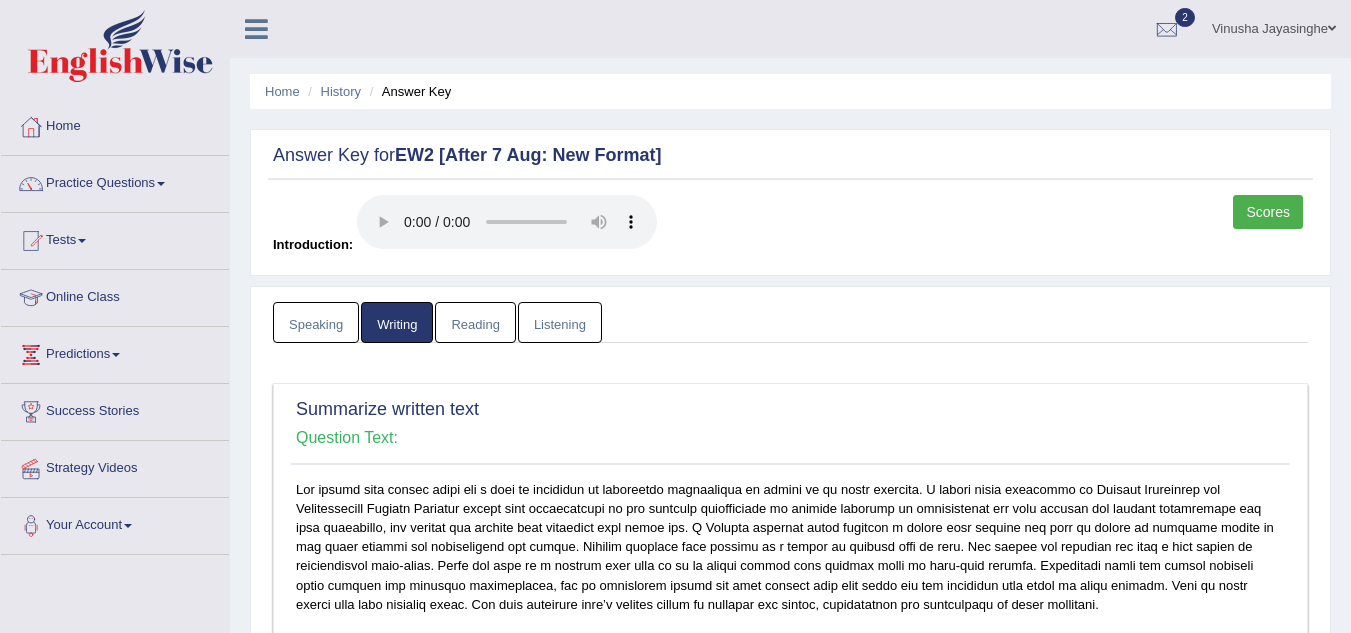 click on "Speaking" at bounding box center [316, 322] 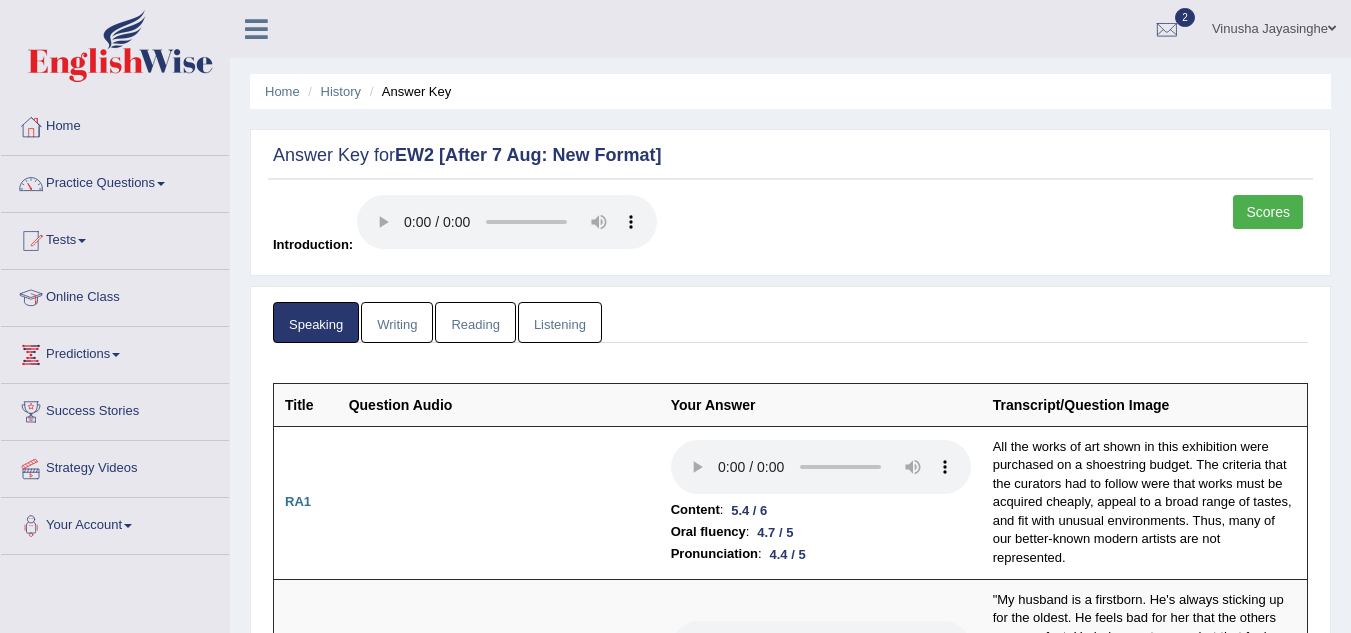 click on "Writing" at bounding box center [397, 322] 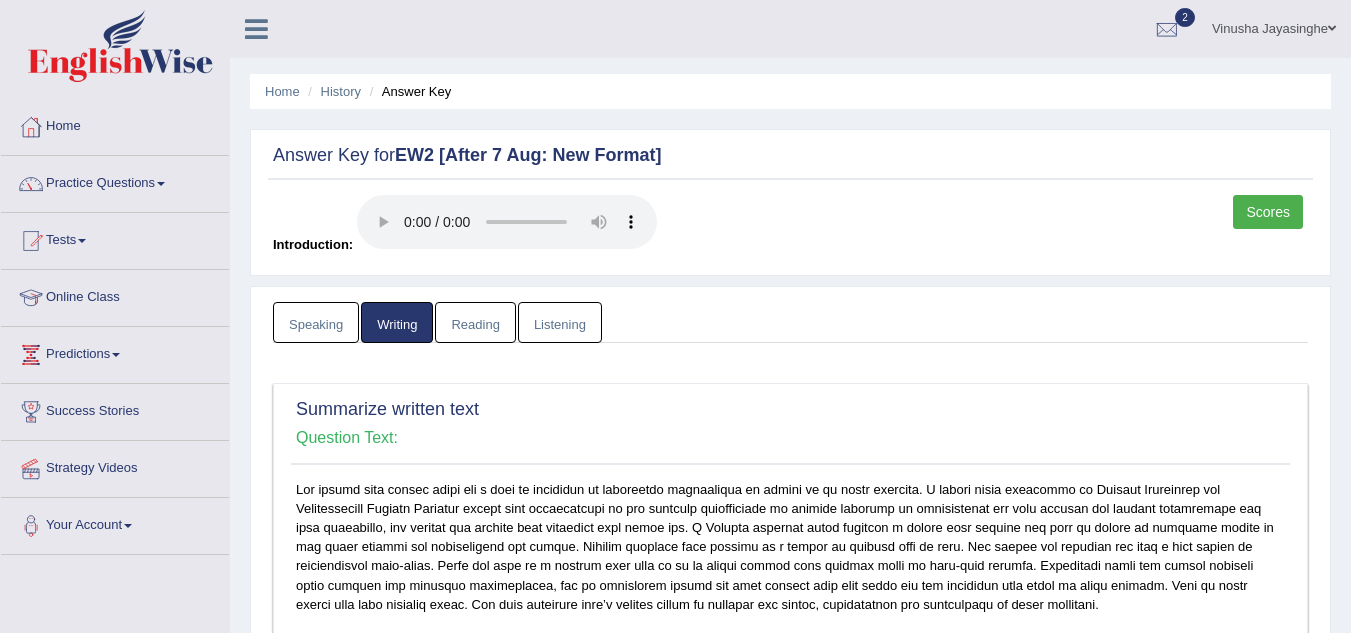 click on "Reading" at bounding box center (475, 322) 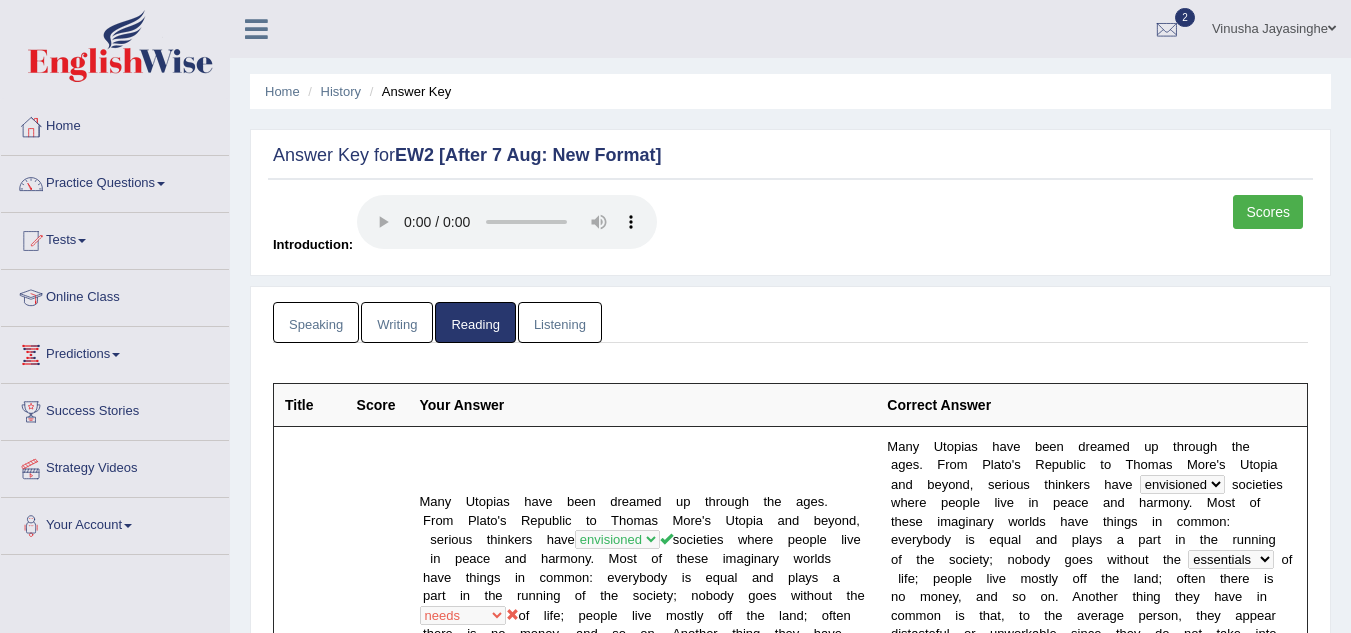 click on "Listening" at bounding box center (560, 322) 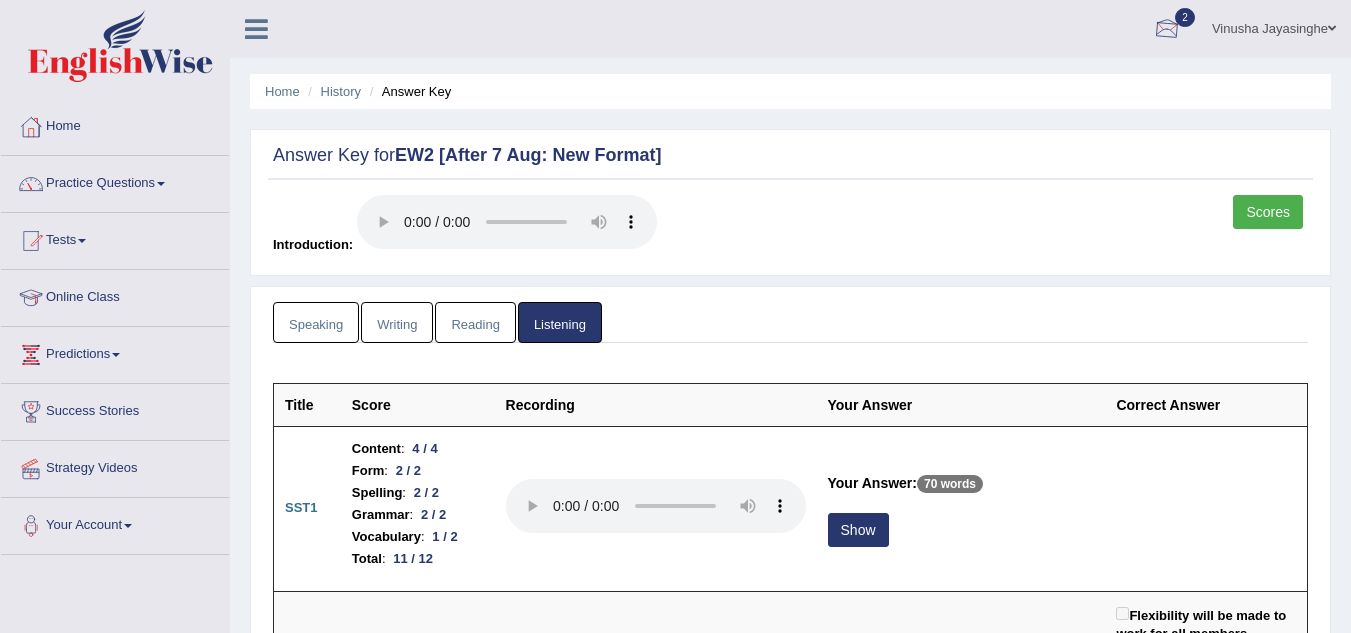 click at bounding box center (1167, 30) 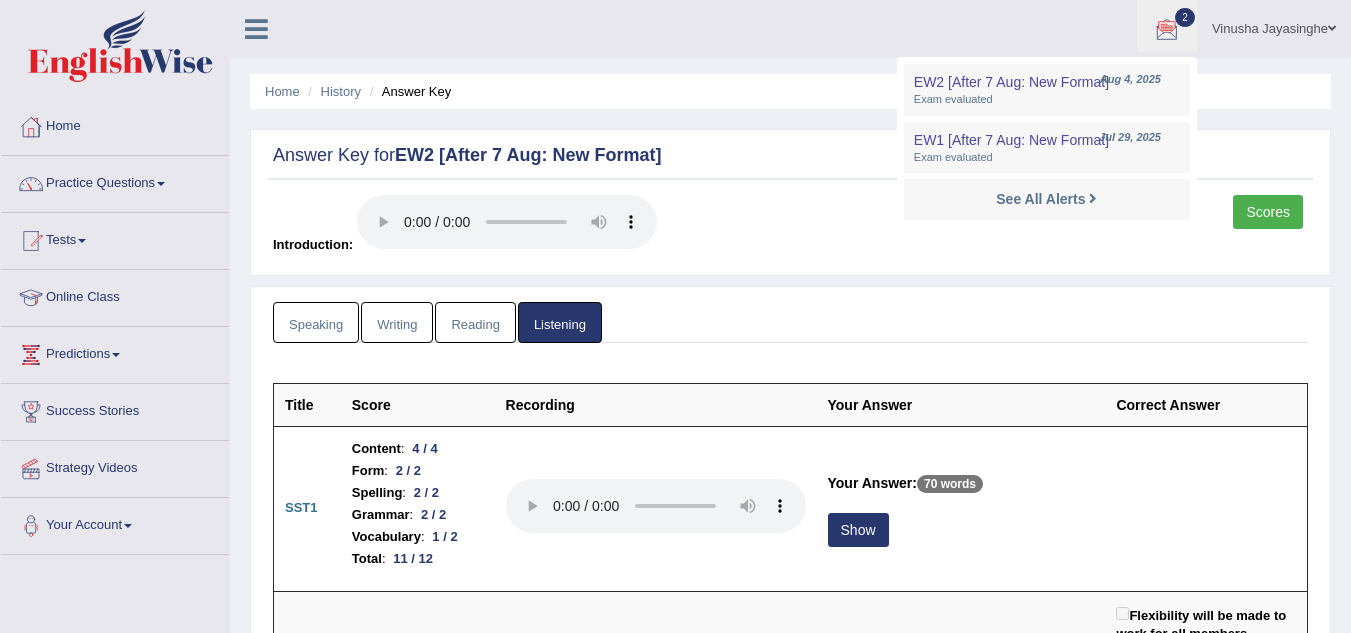 click on "Vinusha Jayasinghe
Toggle navigation
Username: Vinusha
Access Type: Online
Subscription: Diamond Package
Log out
2
EW2 [After 7 Aug: New Format]" at bounding box center (958, 28) 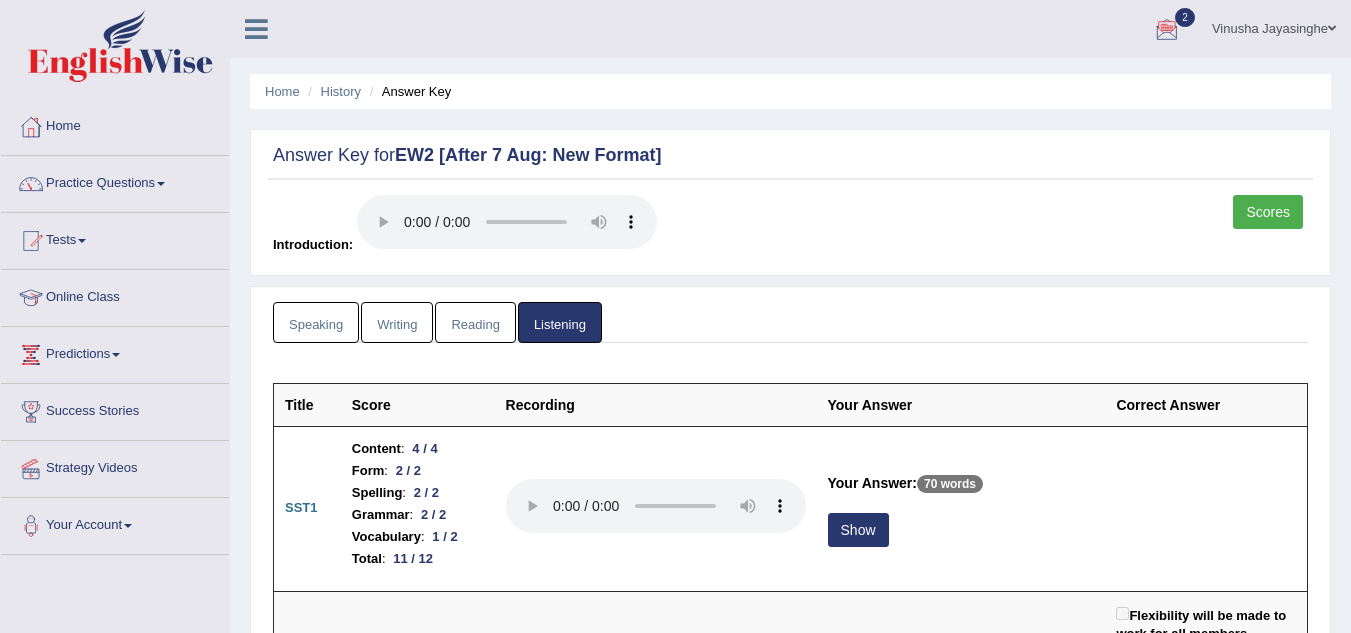 click on "2" at bounding box center [1185, 17] 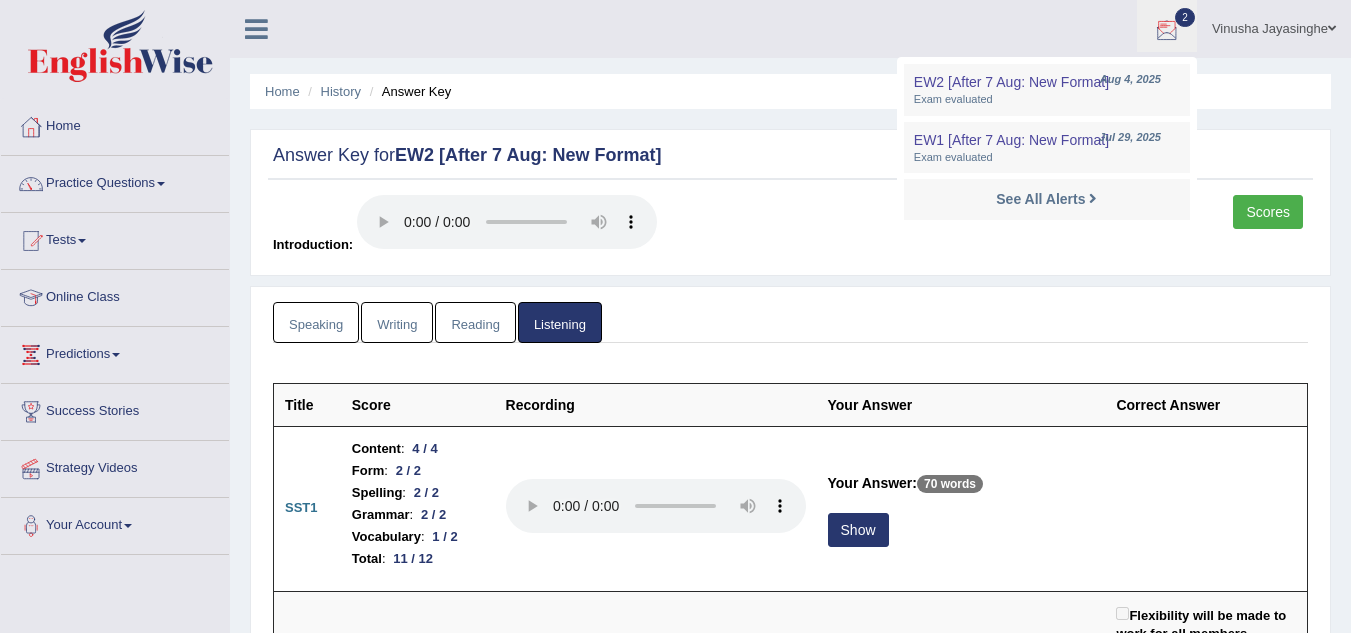 click on "Vinusha Jayasinghe
Toggle navigation
Username: Vinusha
Access Type: Online
Subscription: Diamond Package
Log out
2
EW2 [After 7 Aug: New Format]" at bounding box center [958, 28] 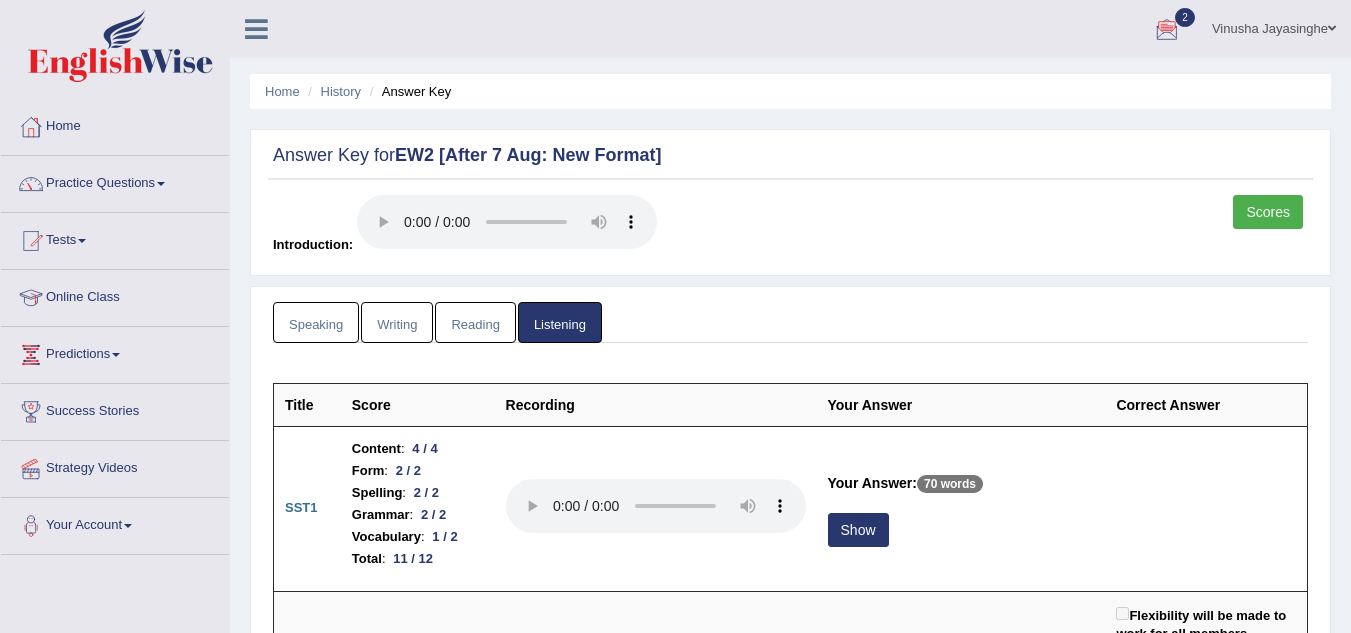 click on "Scores" at bounding box center (1268, 212) 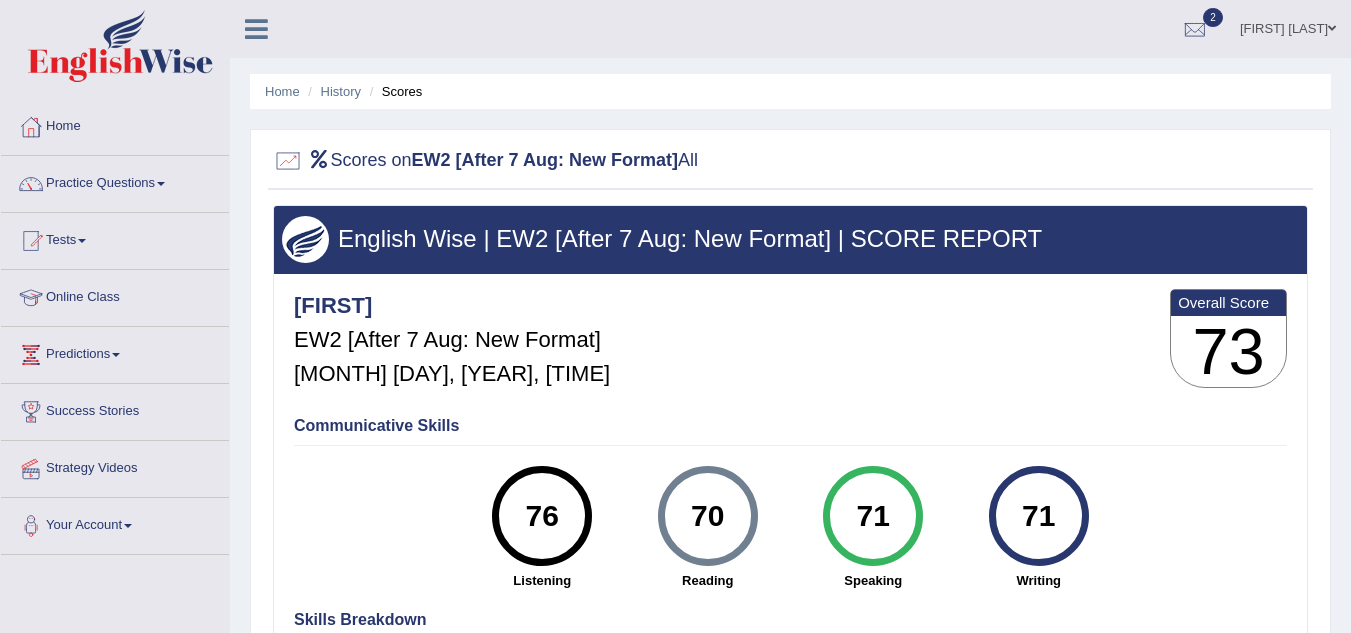 scroll, scrollTop: 81, scrollLeft: 0, axis: vertical 